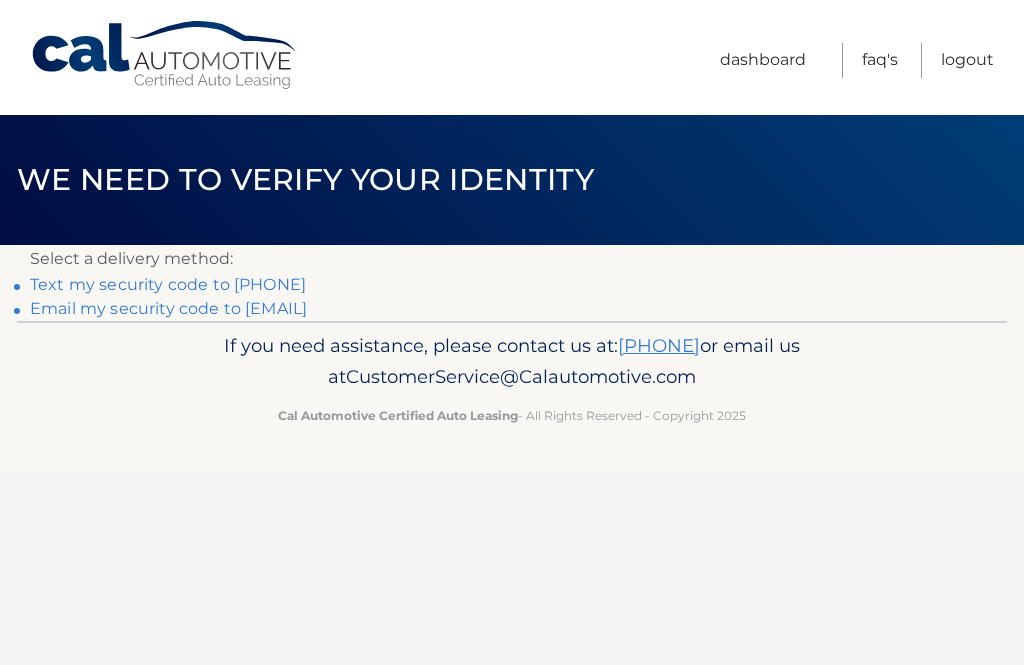 scroll, scrollTop: 0, scrollLeft: 0, axis: both 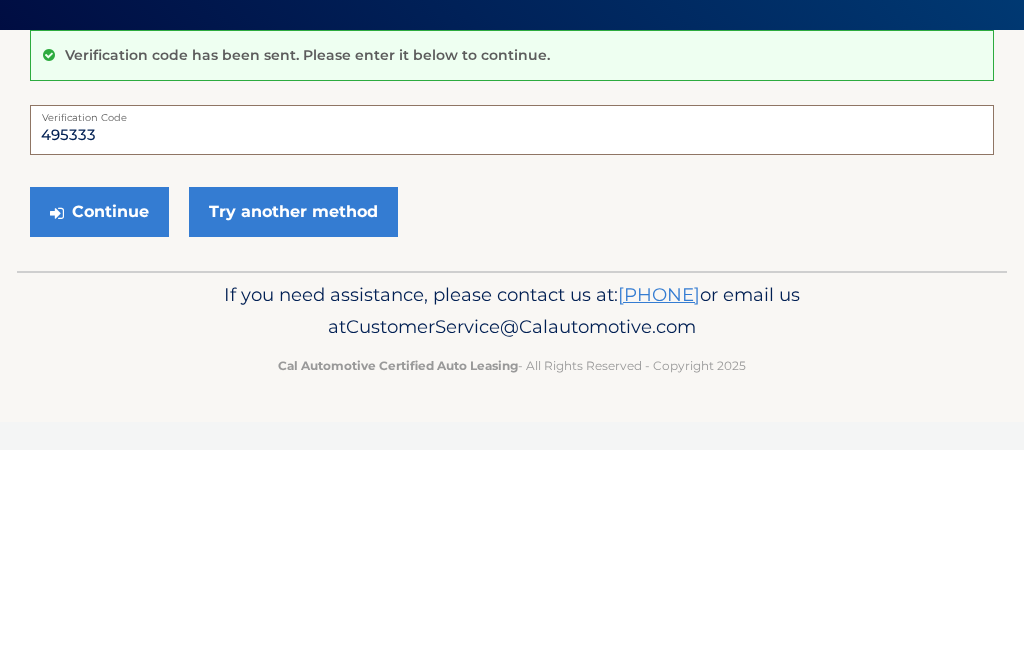type on "495333" 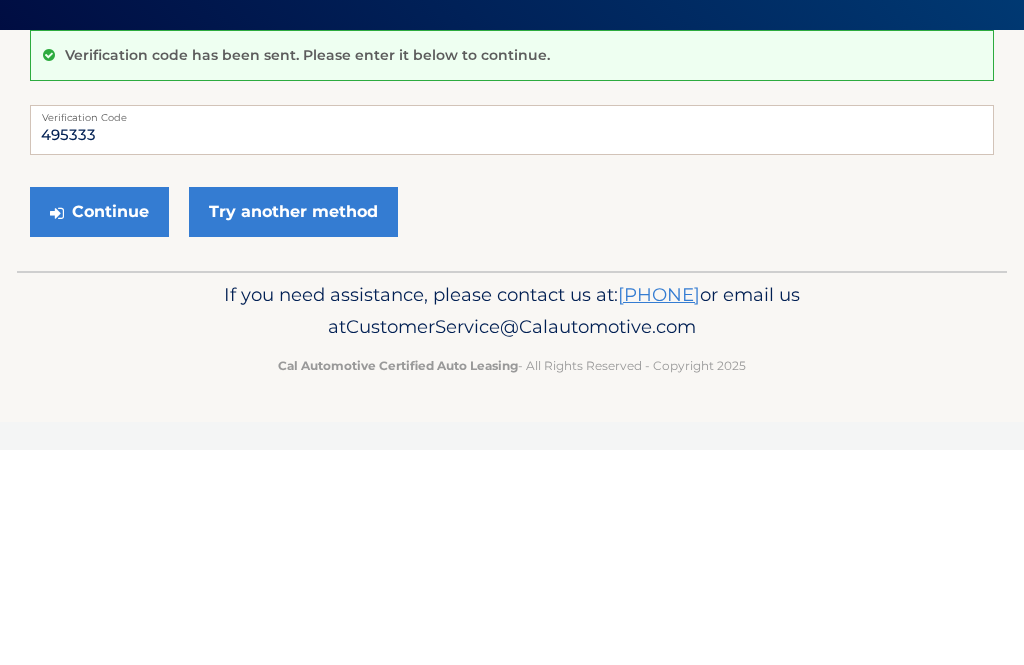 click on "Continue" at bounding box center (99, 427) 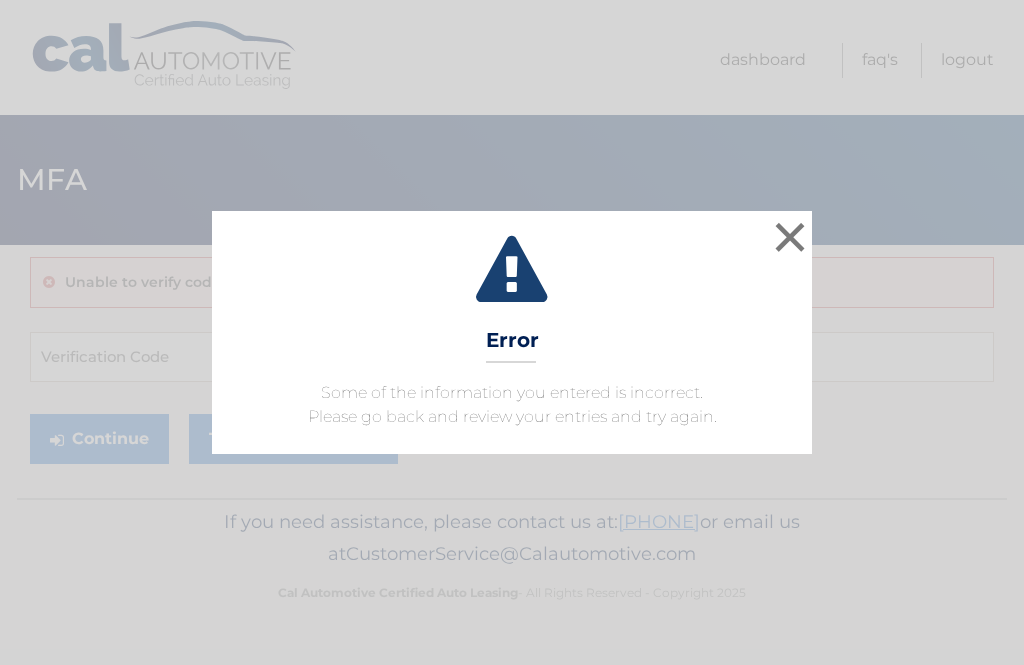 scroll, scrollTop: 0, scrollLeft: 0, axis: both 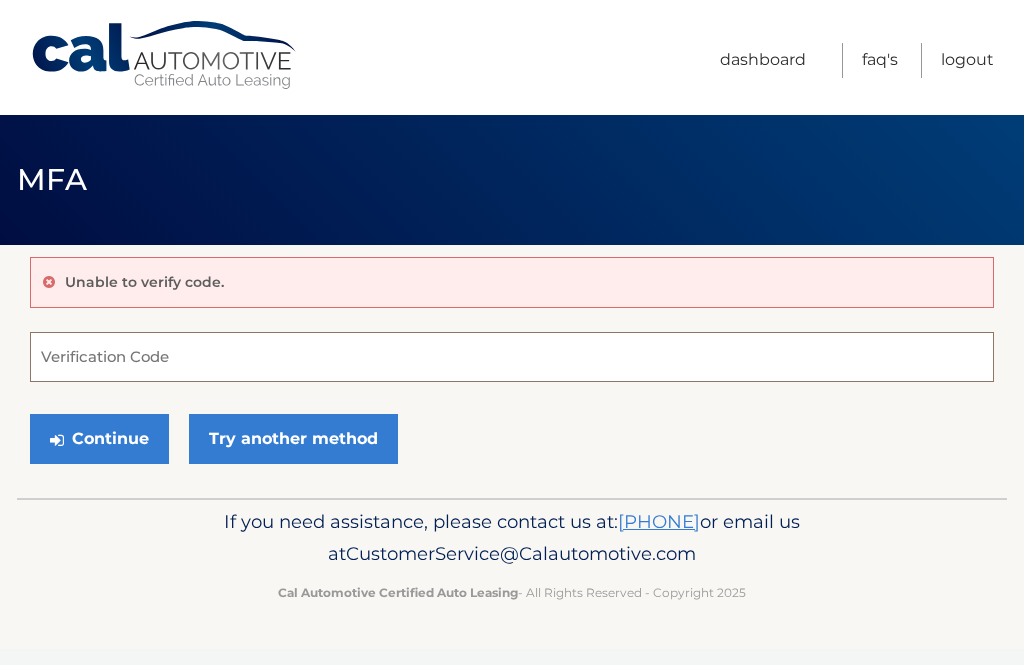click on "Verification Code" at bounding box center (512, 357) 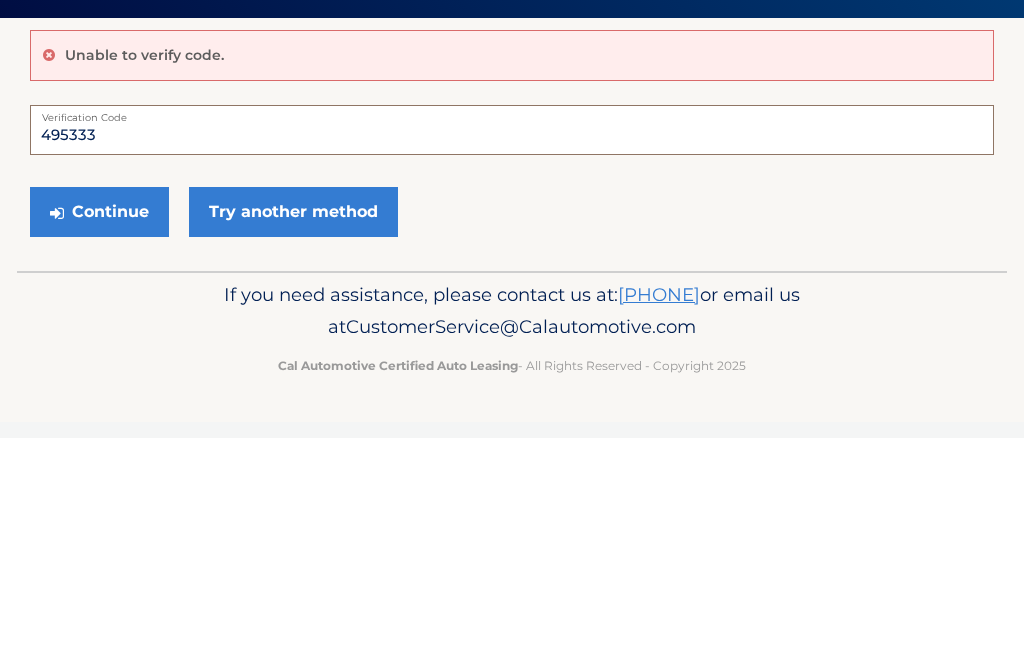 type on "495333" 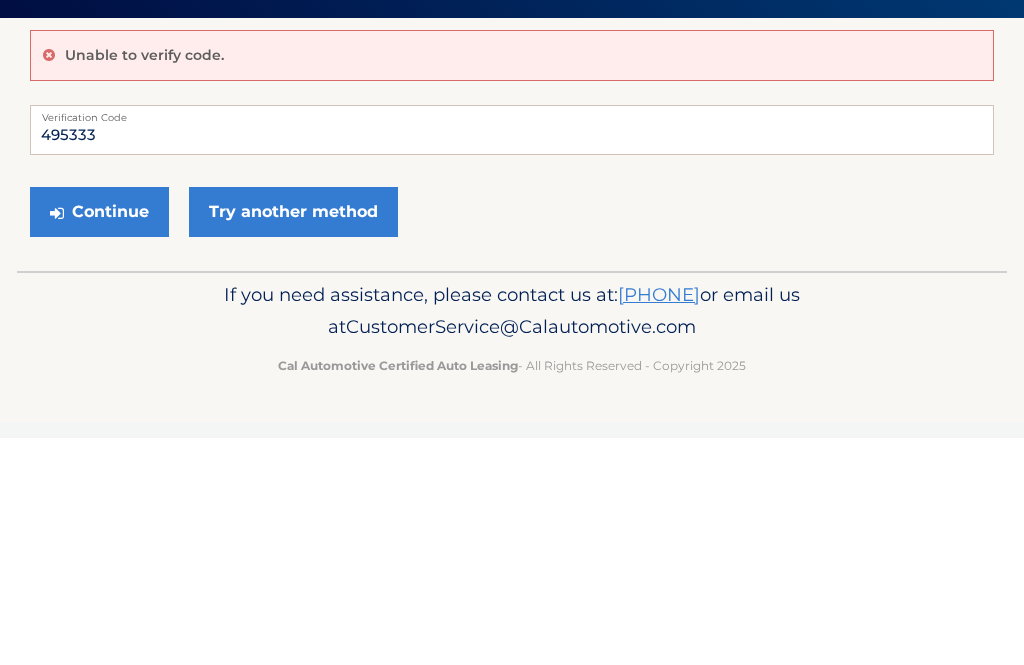 click on "Continue" at bounding box center (99, 439) 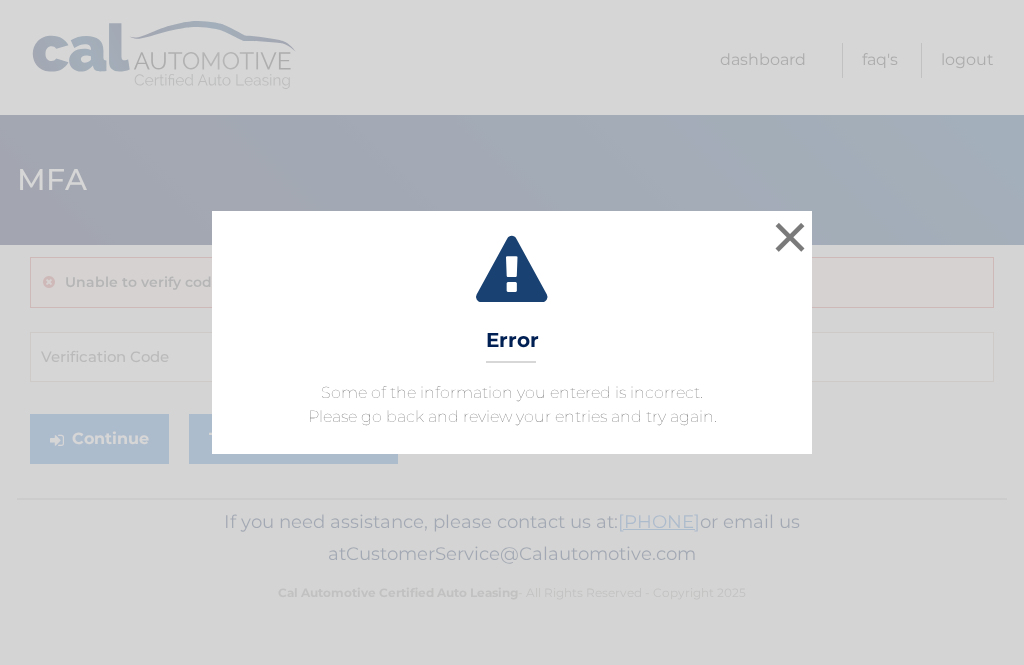scroll, scrollTop: 0, scrollLeft: 0, axis: both 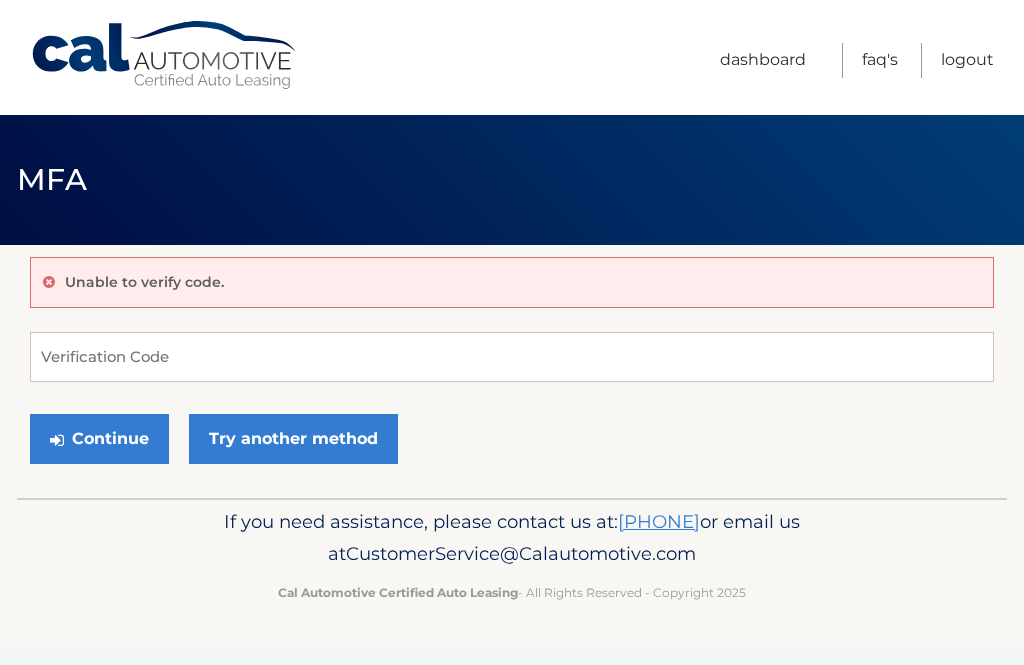 click on "Try another method" at bounding box center [293, 439] 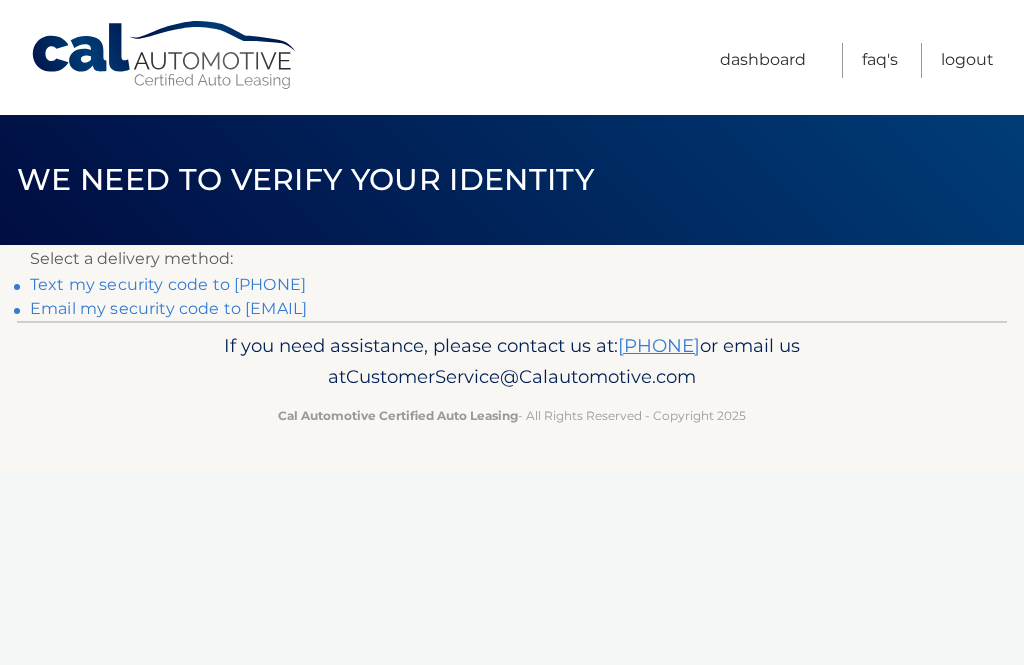 scroll, scrollTop: 0, scrollLeft: 0, axis: both 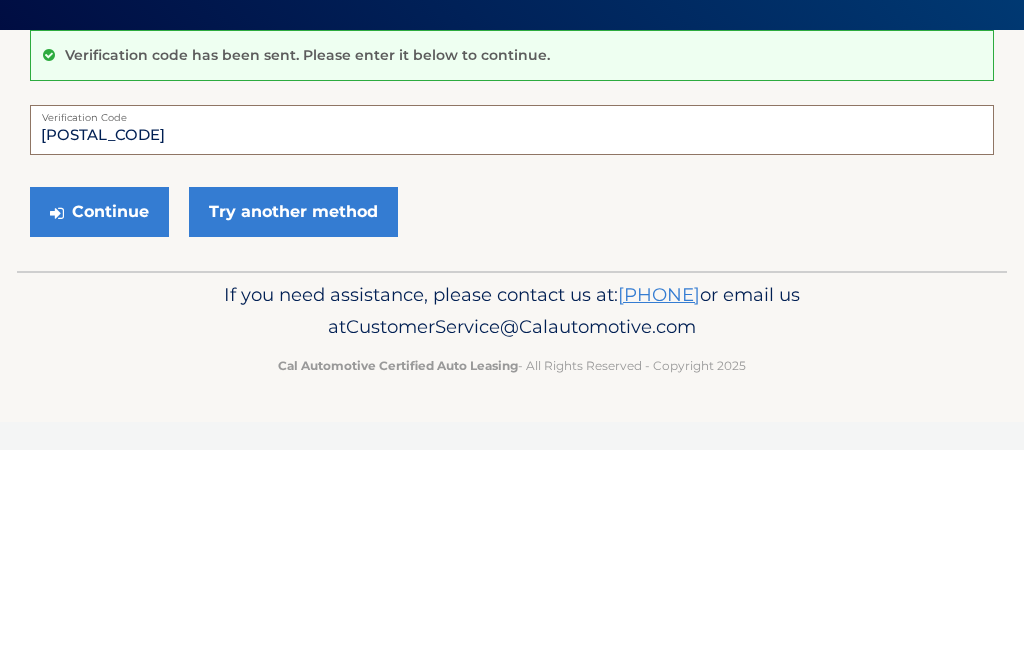 type on "[POSTAL_CODE]" 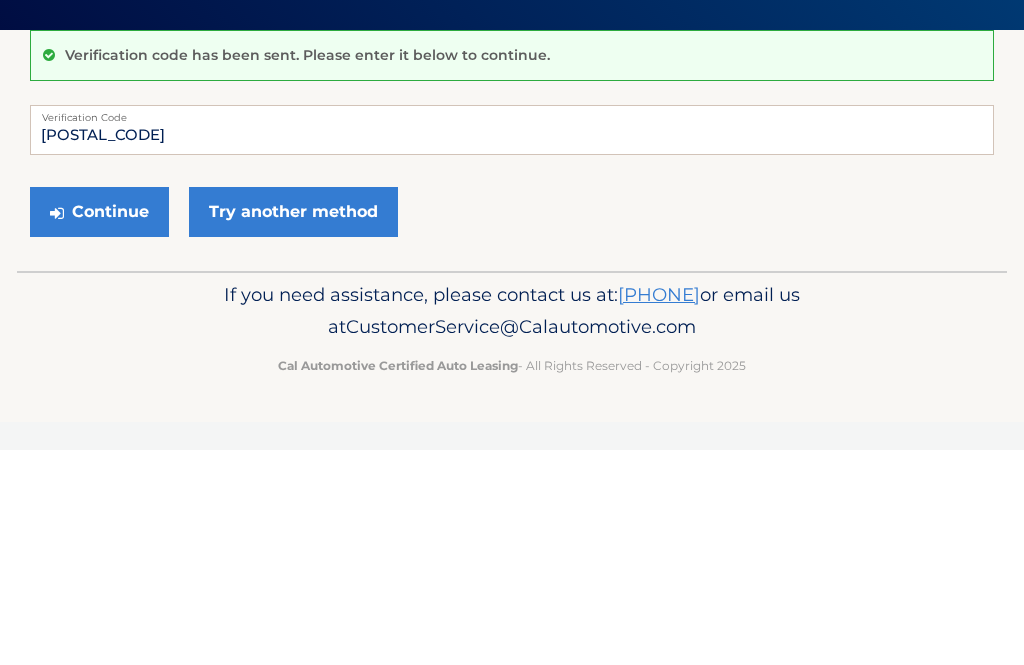 click on "Continue" at bounding box center (99, 427) 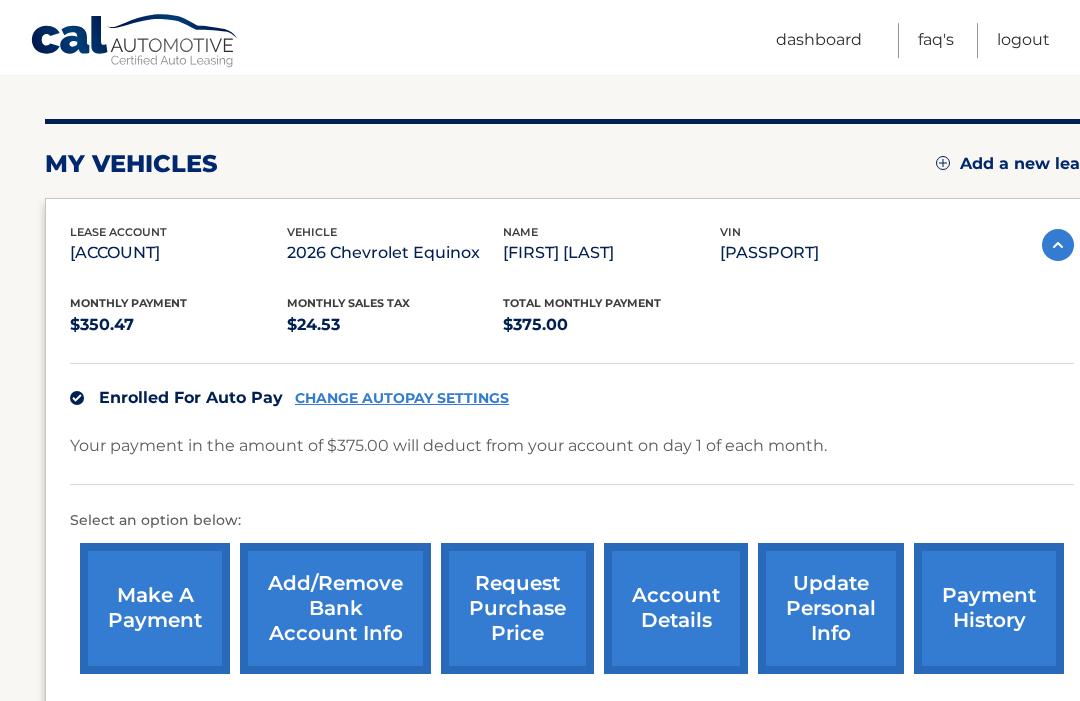 scroll, scrollTop: 220, scrollLeft: 0, axis: vertical 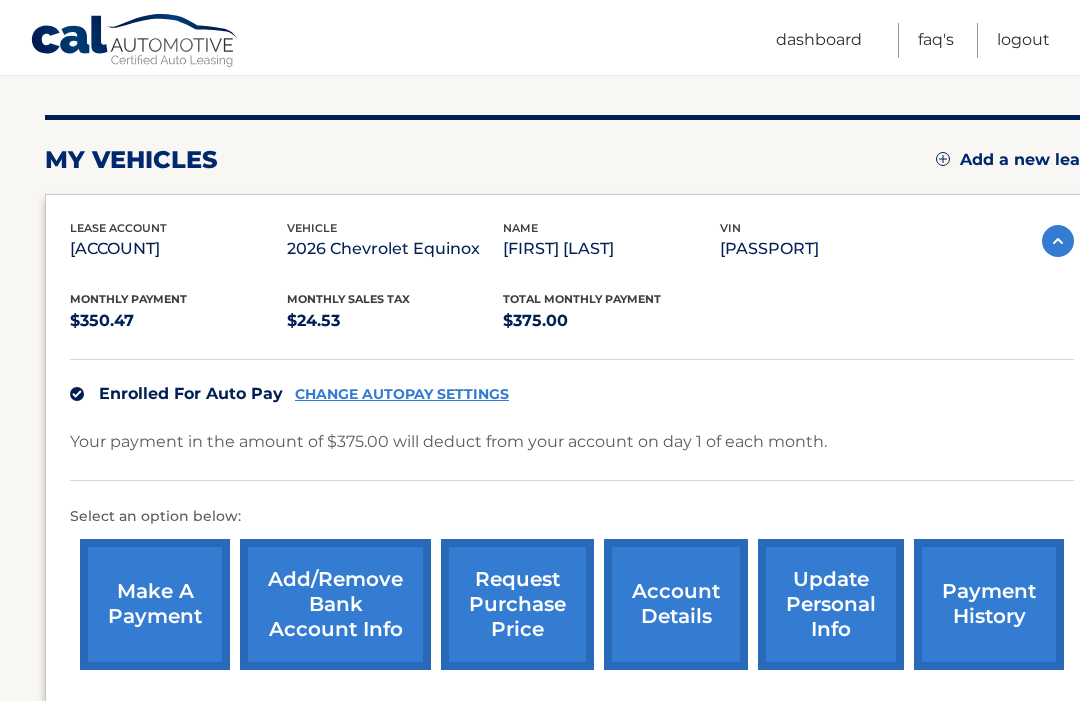 click on "payment history" at bounding box center (989, 604) 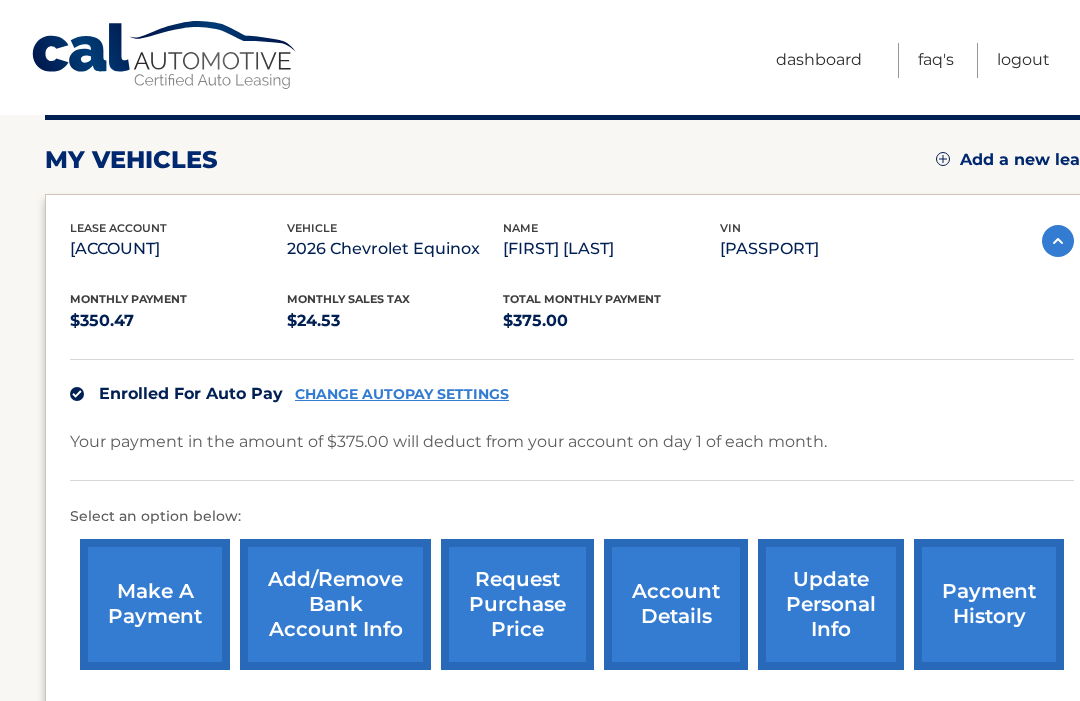 scroll, scrollTop: 287, scrollLeft: 0, axis: vertical 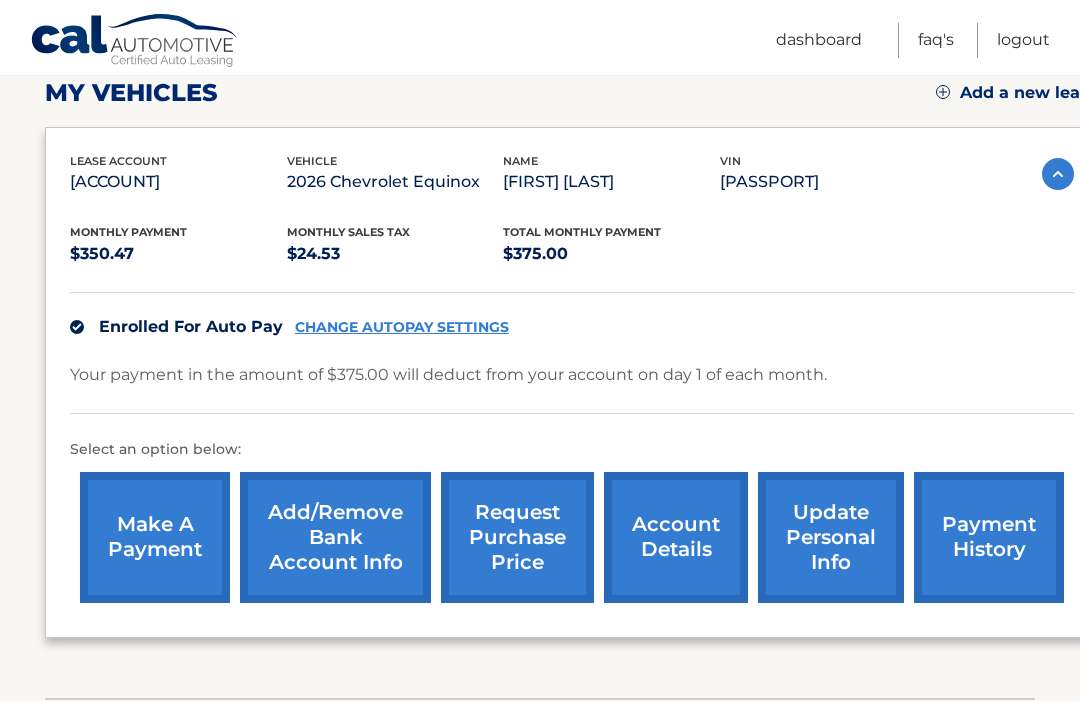 click on "account details" at bounding box center (676, 537) 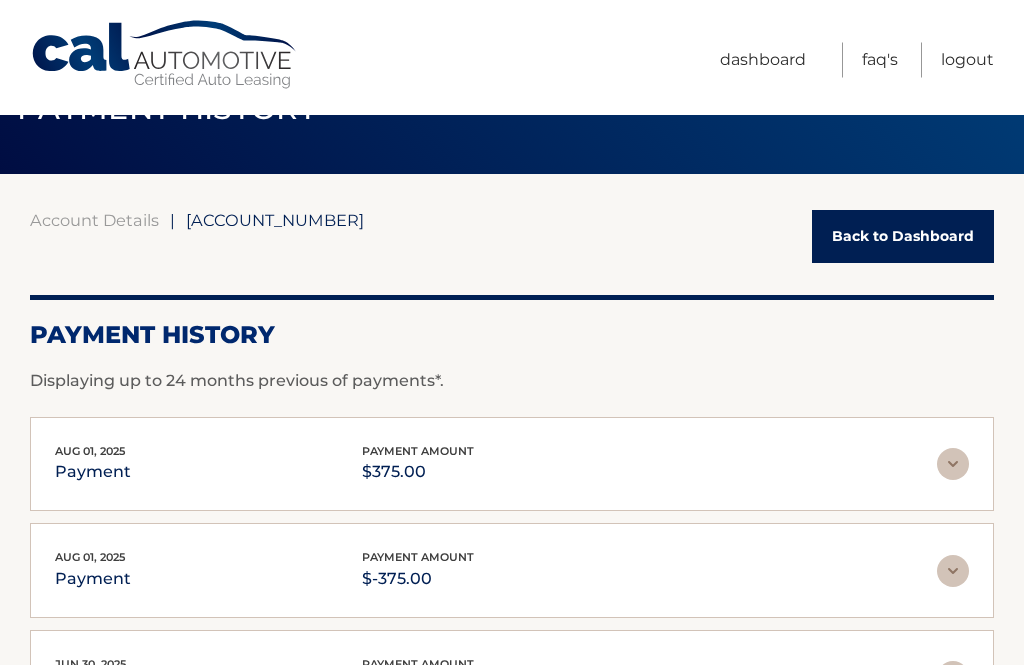 scroll, scrollTop: 71, scrollLeft: 0, axis: vertical 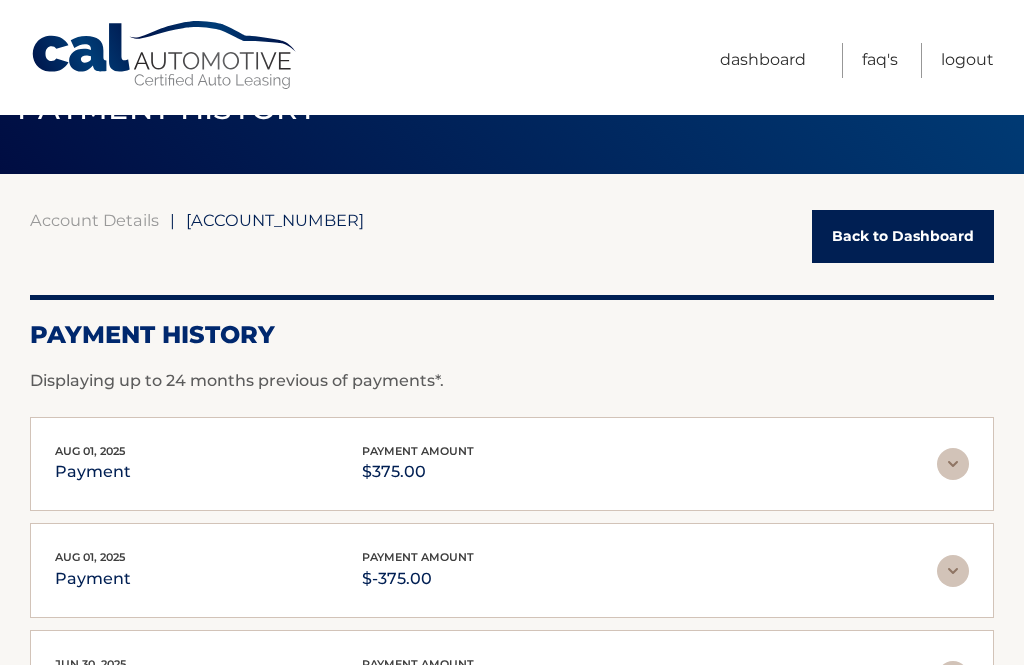 click at bounding box center (953, 464) 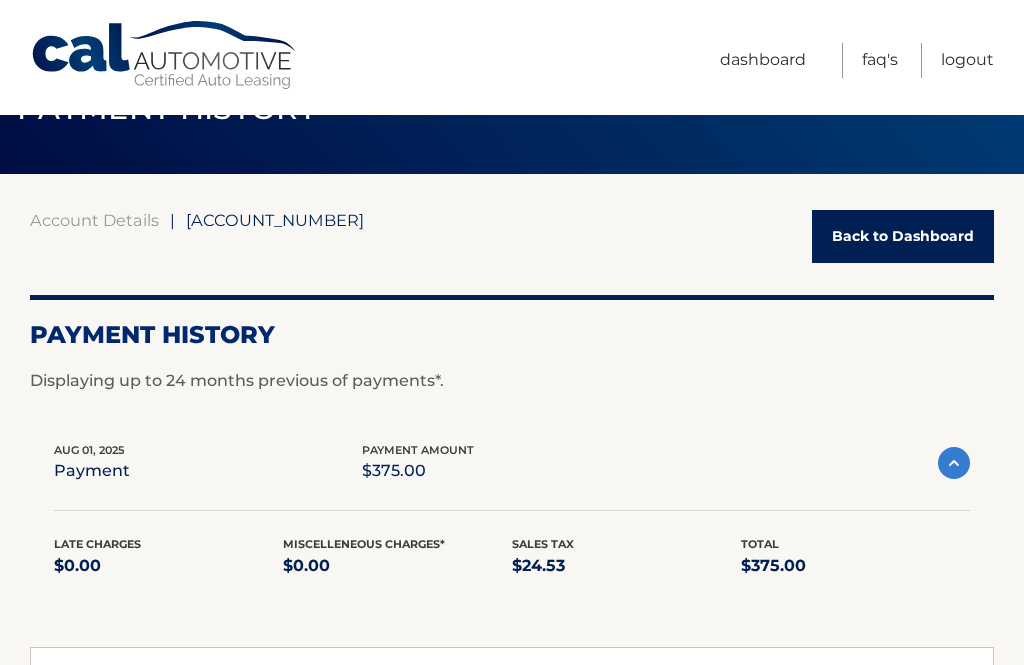 click on "Account Details
|
[ACCOUNT_NUMBER]
Back to Dashboard
Payment History
Displaying up to 24 months previous of payments*.
Aug 01, 2025
payment
payment amount
$375.00
Late Charges
$0.00
Miscelleneous Charges*
$0.00
Sales Tax" at bounding box center [512, 559] 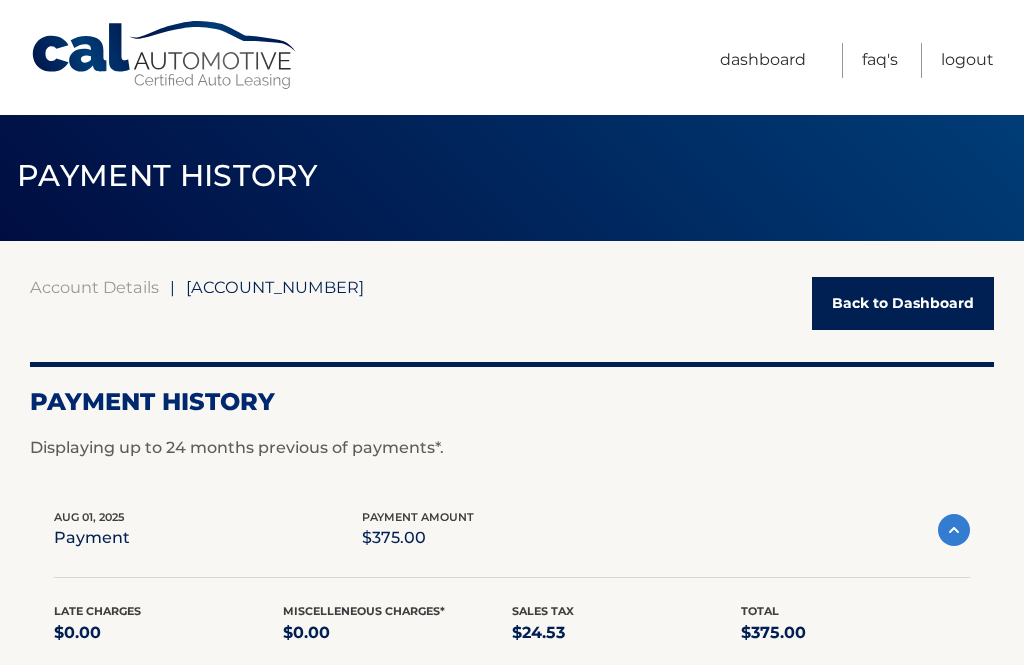 scroll, scrollTop: 0, scrollLeft: 0, axis: both 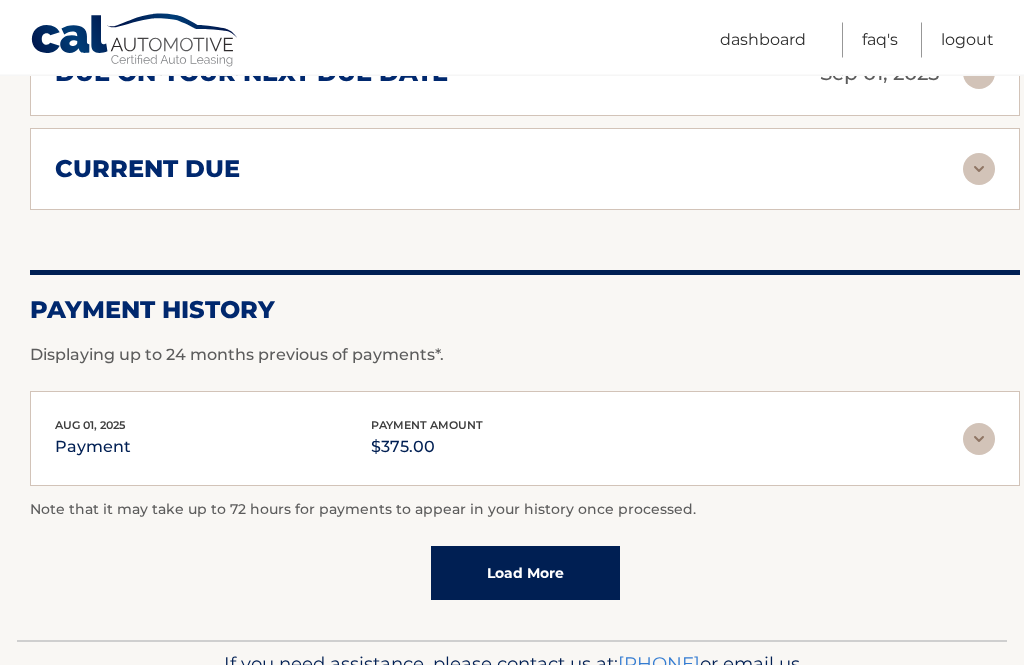 click at bounding box center [979, 440] 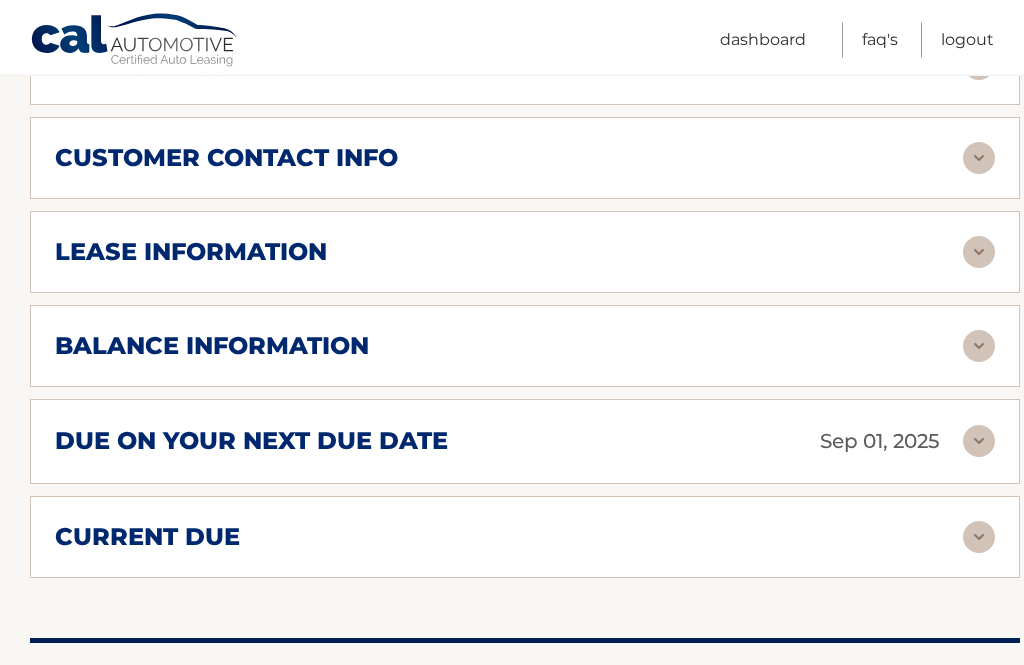 scroll, scrollTop: 947, scrollLeft: 0, axis: vertical 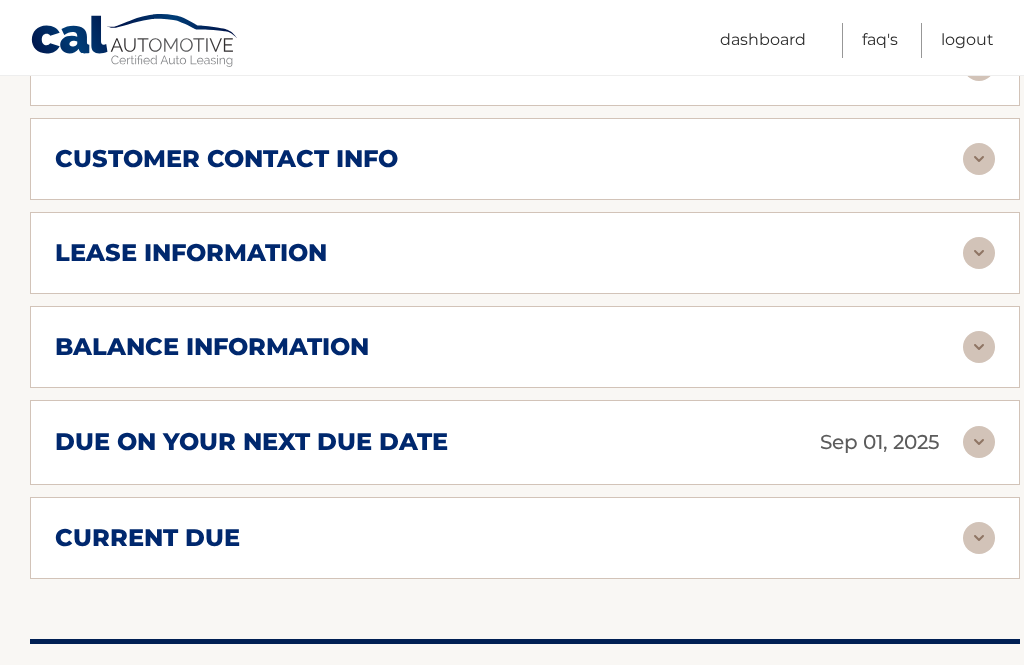 click at bounding box center (979, 347) 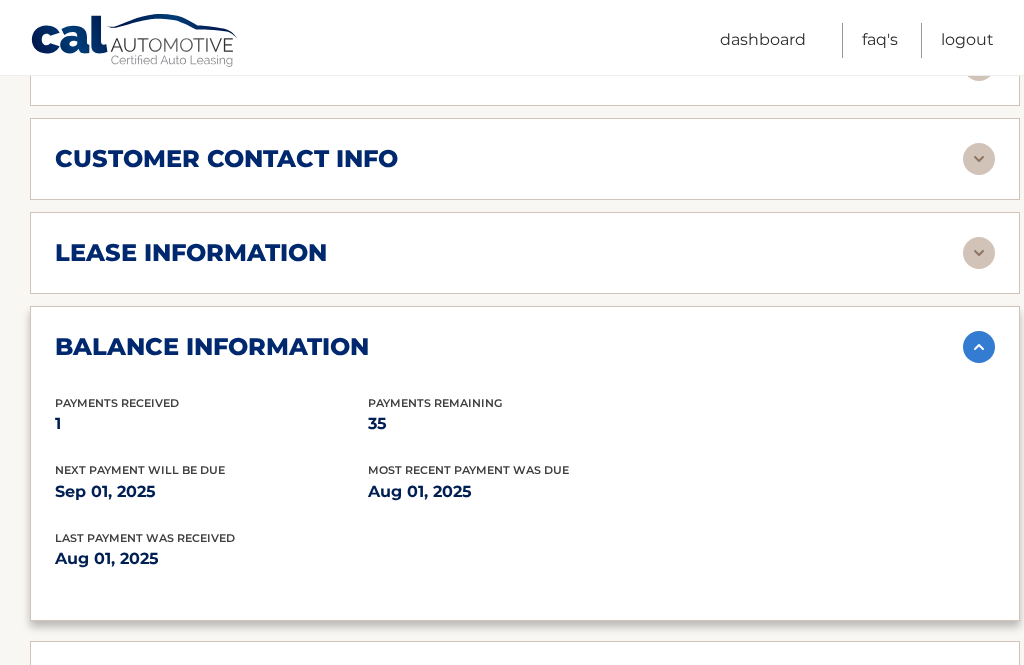click at bounding box center (979, 159) 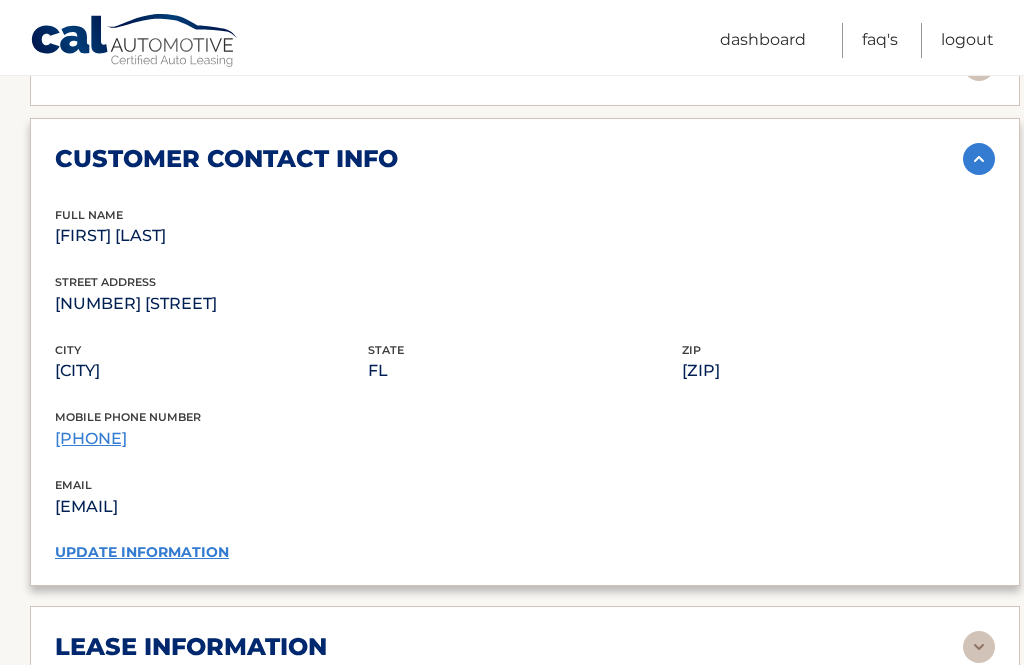click at bounding box center (979, 159) 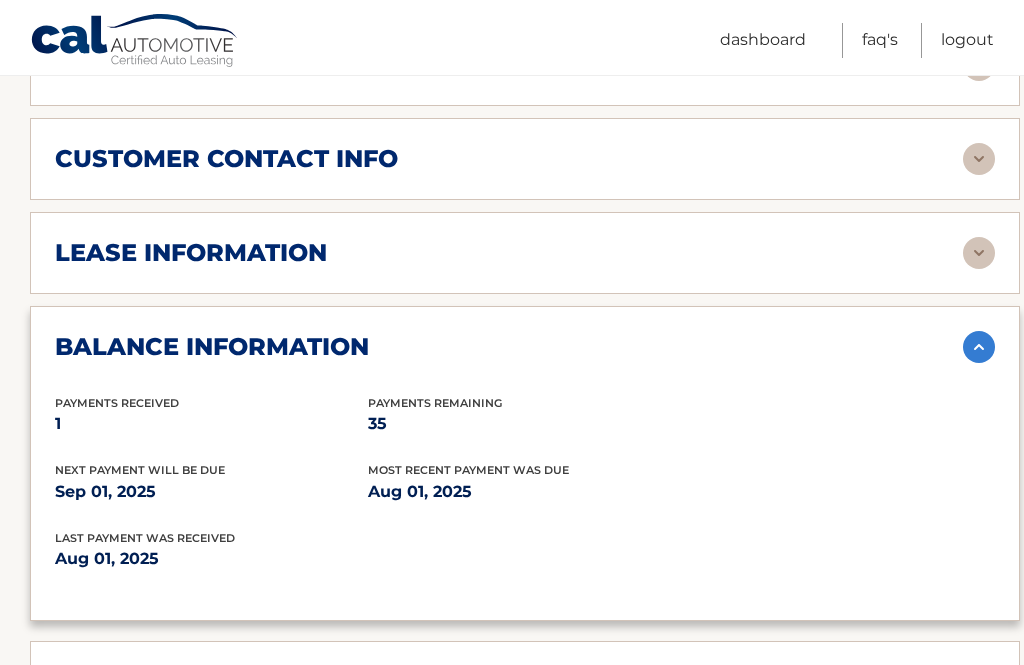 click at bounding box center [979, 253] 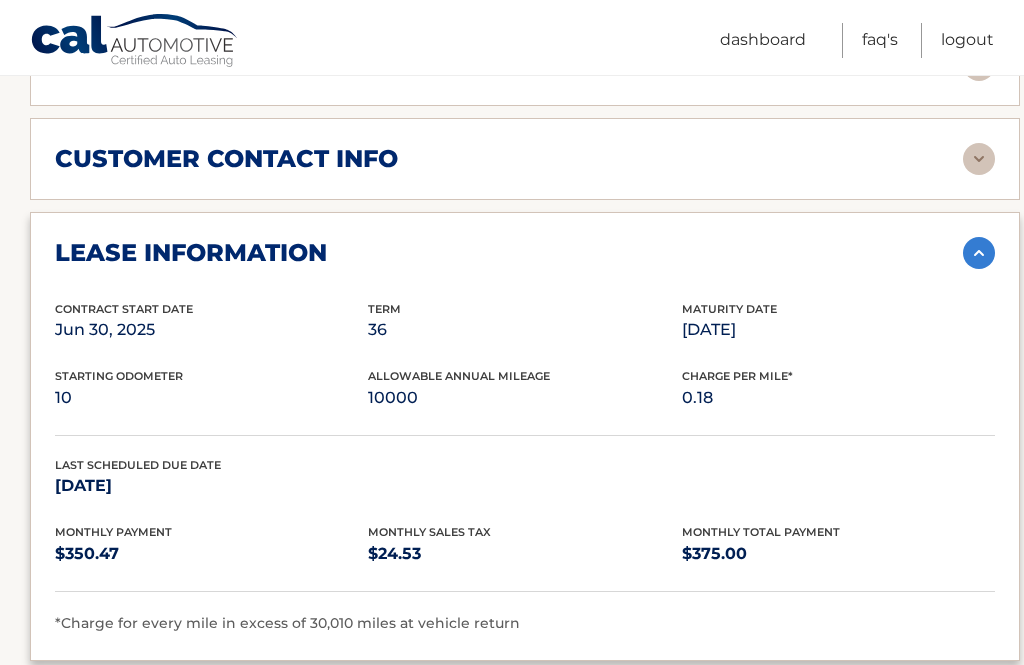 click at bounding box center [979, 253] 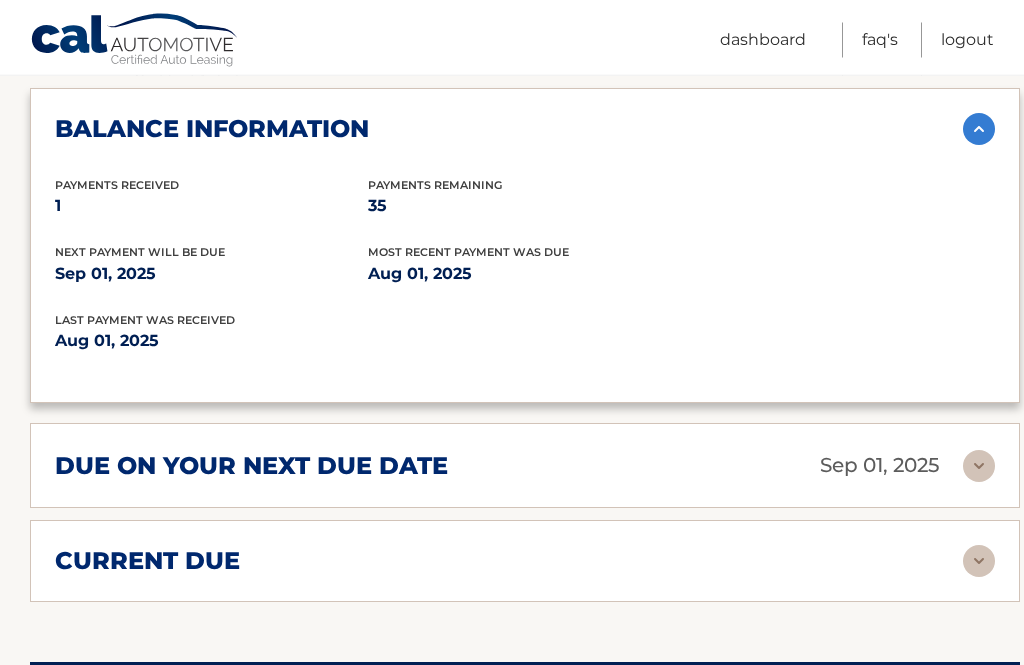scroll, scrollTop: 1165, scrollLeft: 0, axis: vertical 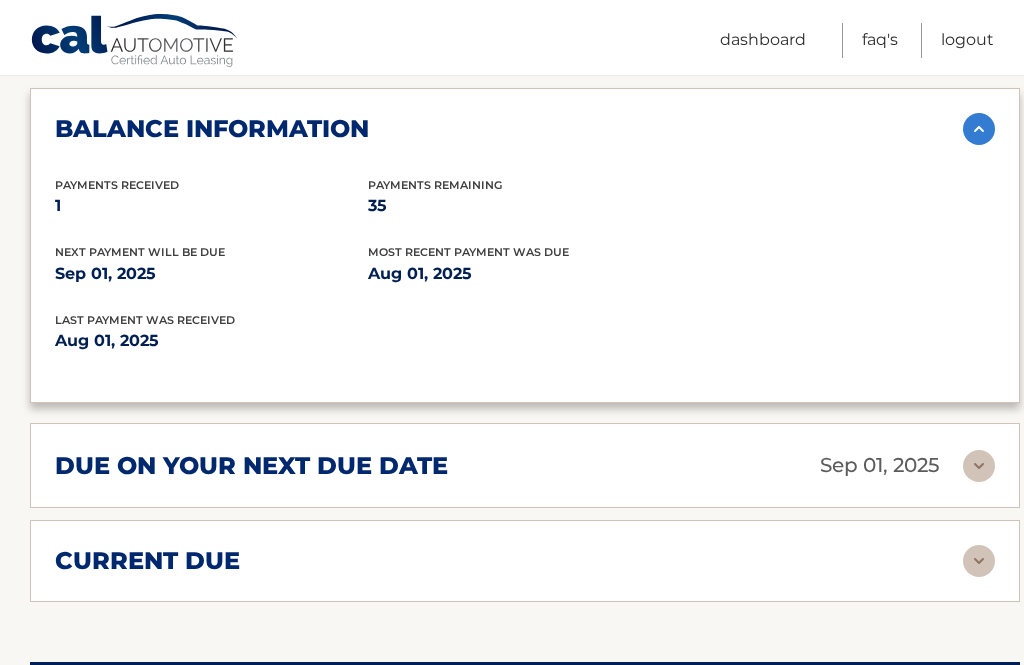 click at bounding box center (979, 466) 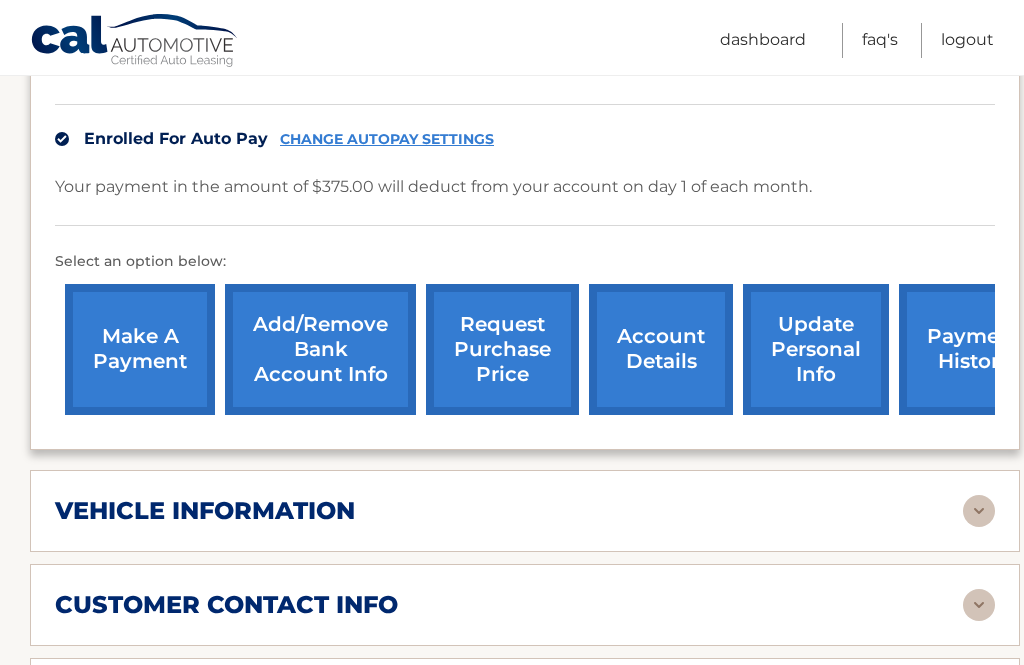 scroll, scrollTop: 499, scrollLeft: 0, axis: vertical 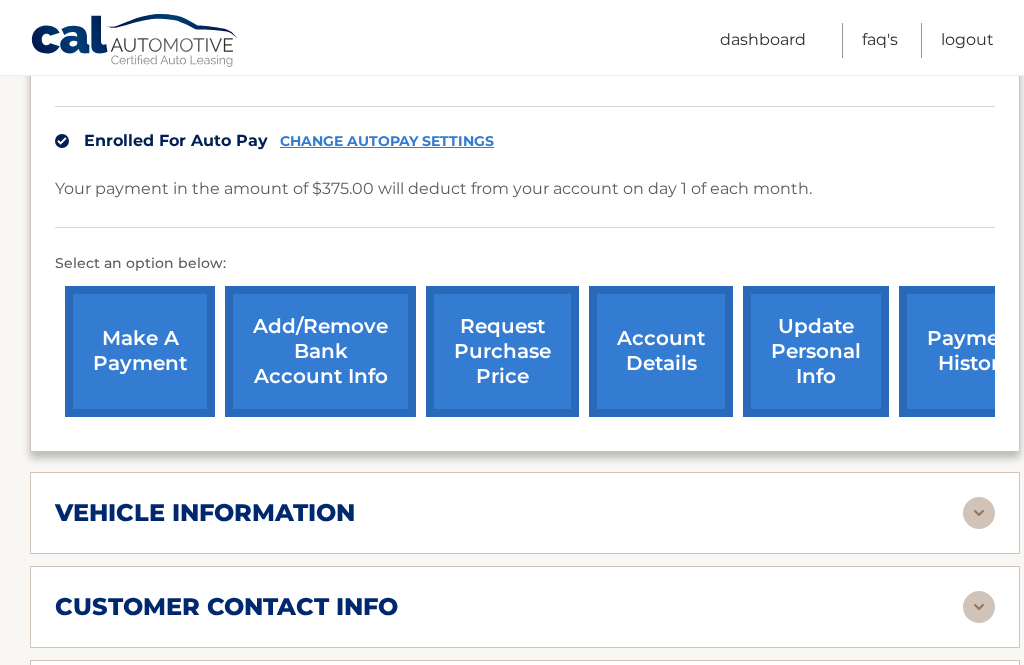 click on "make a payment" at bounding box center (140, 351) 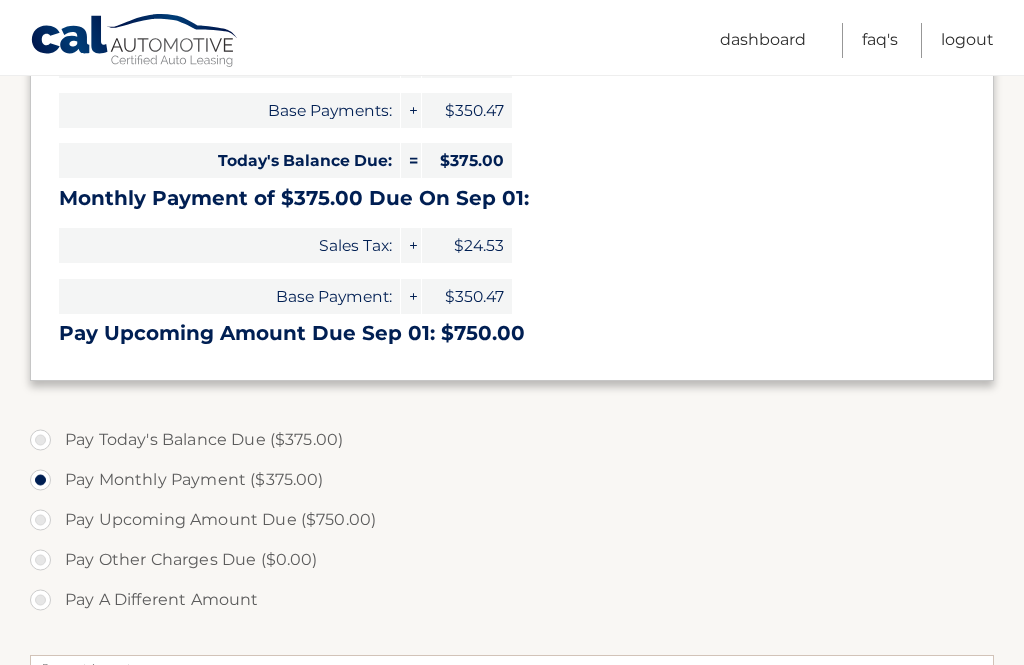 scroll, scrollTop: 417, scrollLeft: 0, axis: vertical 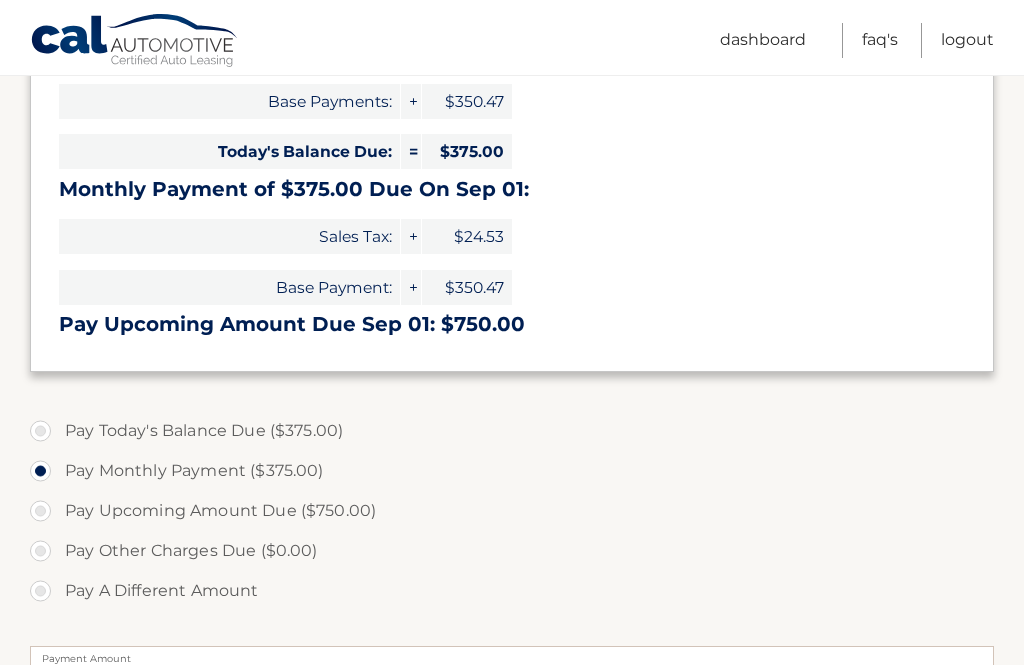click on "Pay Today's Balance Due ($375.00)" at bounding box center [512, 431] 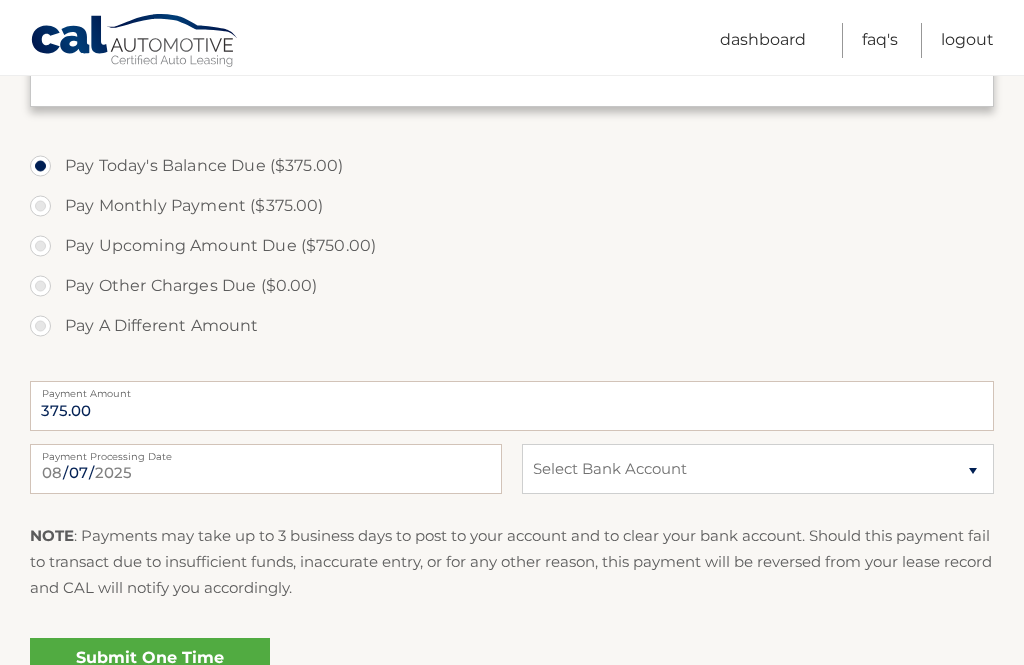 scroll, scrollTop: 689, scrollLeft: 0, axis: vertical 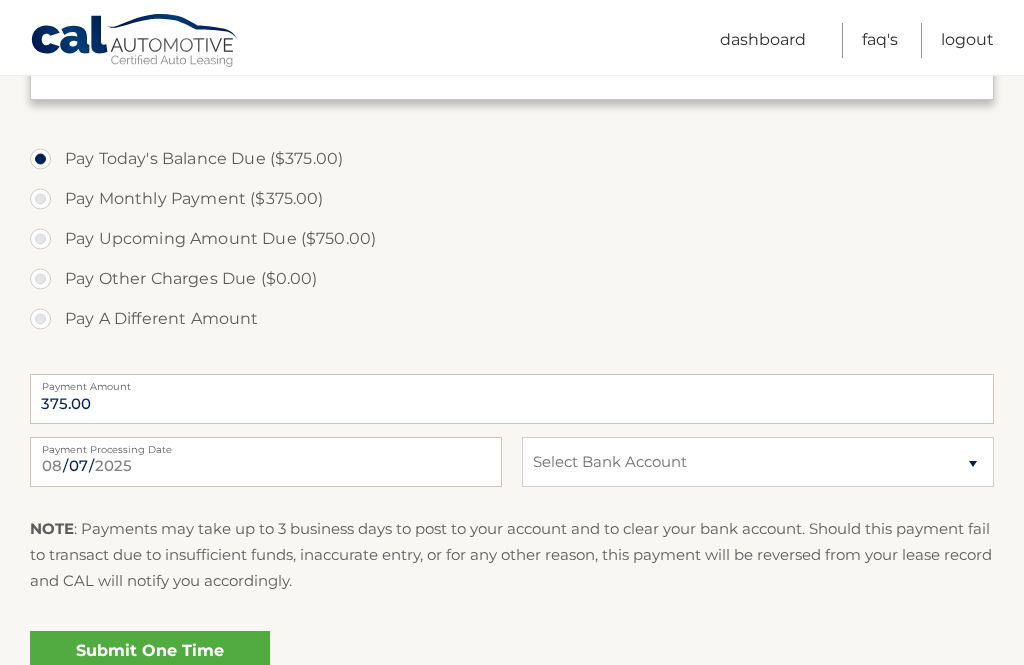 click on "Submit One Time Payment" at bounding box center [150, 663] 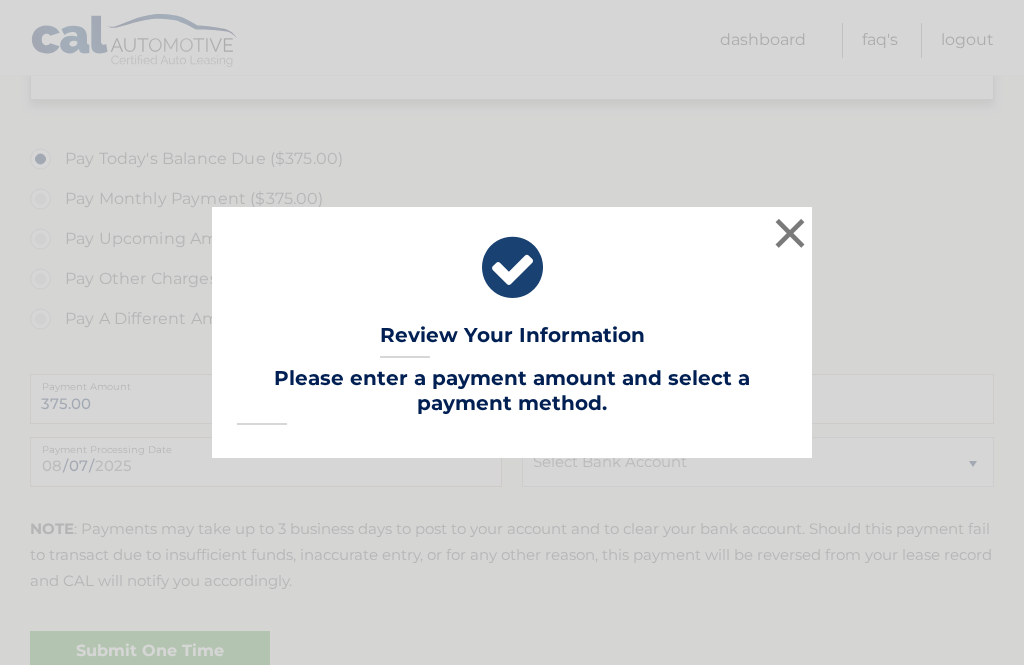 click on "×" at bounding box center [790, 233] 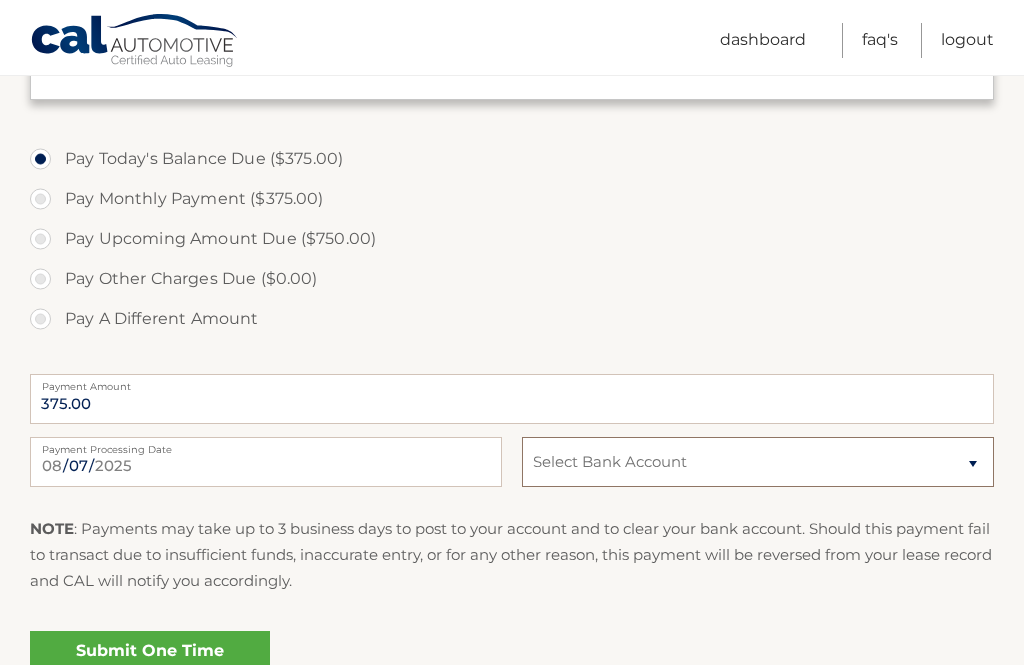 click on "Select Bank Account
Checking JPMORGAN CHASE BANK, NA *****[CREDIT_CARD] Checking JPMORGAN CHASE BANK, NA *****[CREDIT_CARD]" at bounding box center [758, 462] 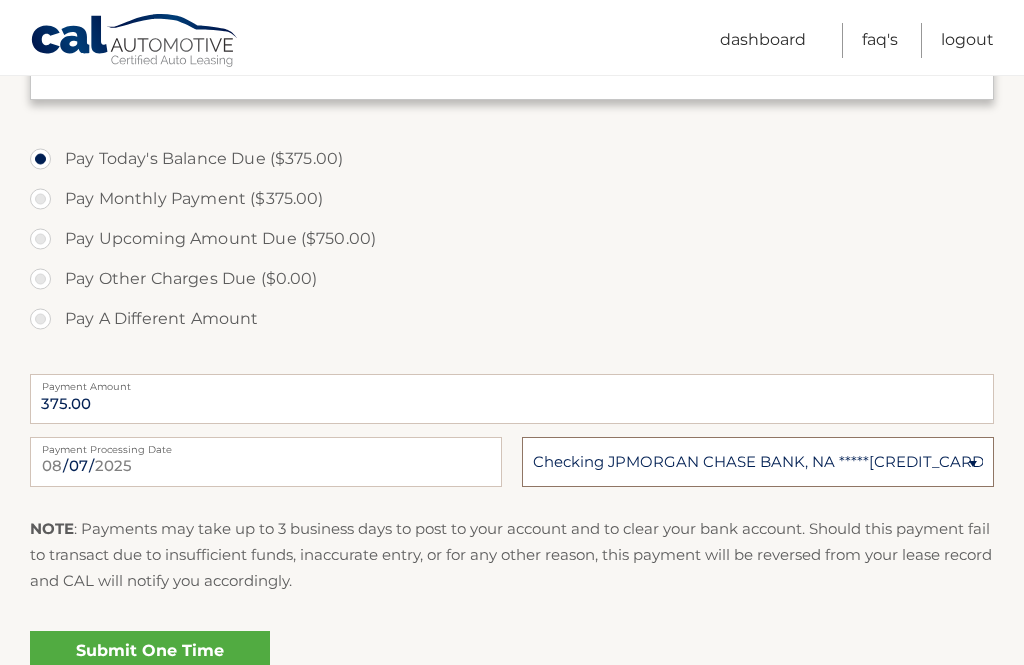 click on "Select Bank Account
Checking JPMORGAN CHASE BANK, NA *****[CREDIT_CARD] Checking JPMORGAN CHASE BANK, NA *****[CREDIT_CARD]" at bounding box center (758, 462) 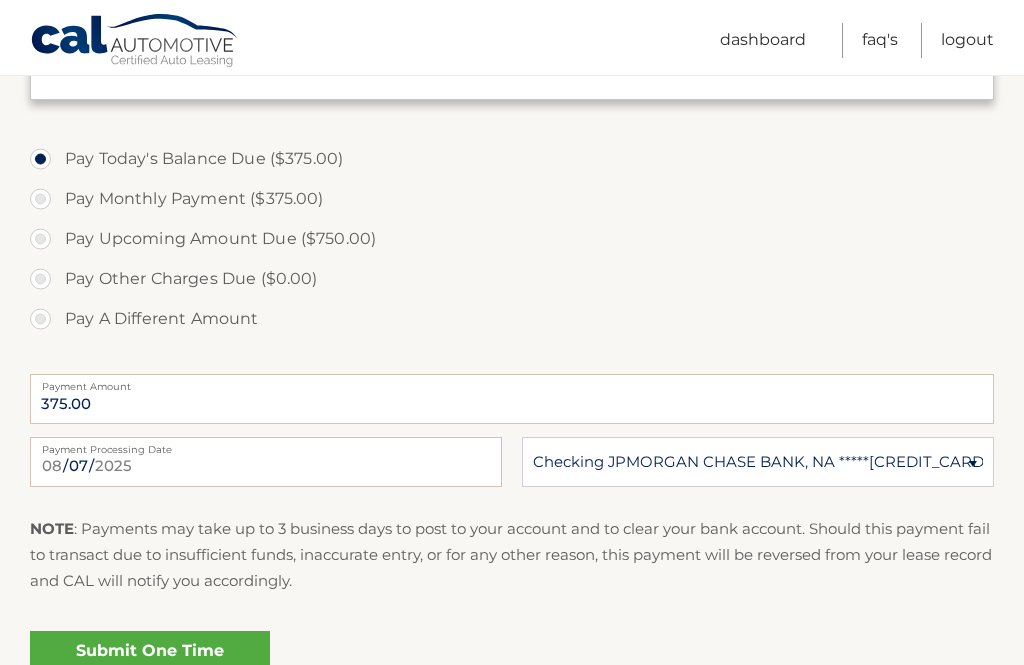 click on "Submit One Time Payment" at bounding box center [150, 663] 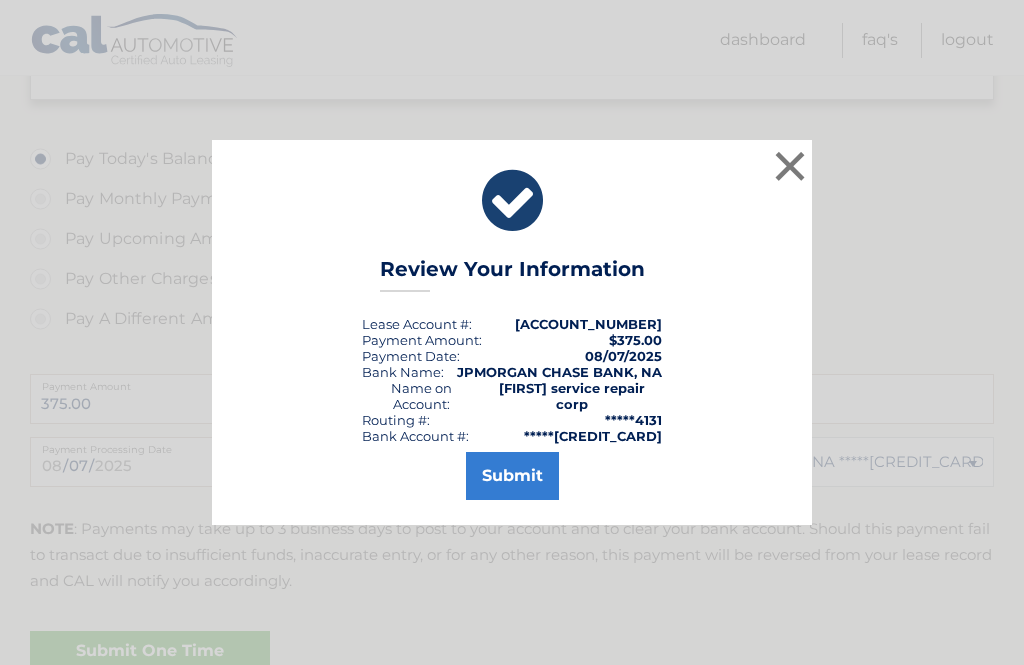 click on "Submit" at bounding box center [512, 476] 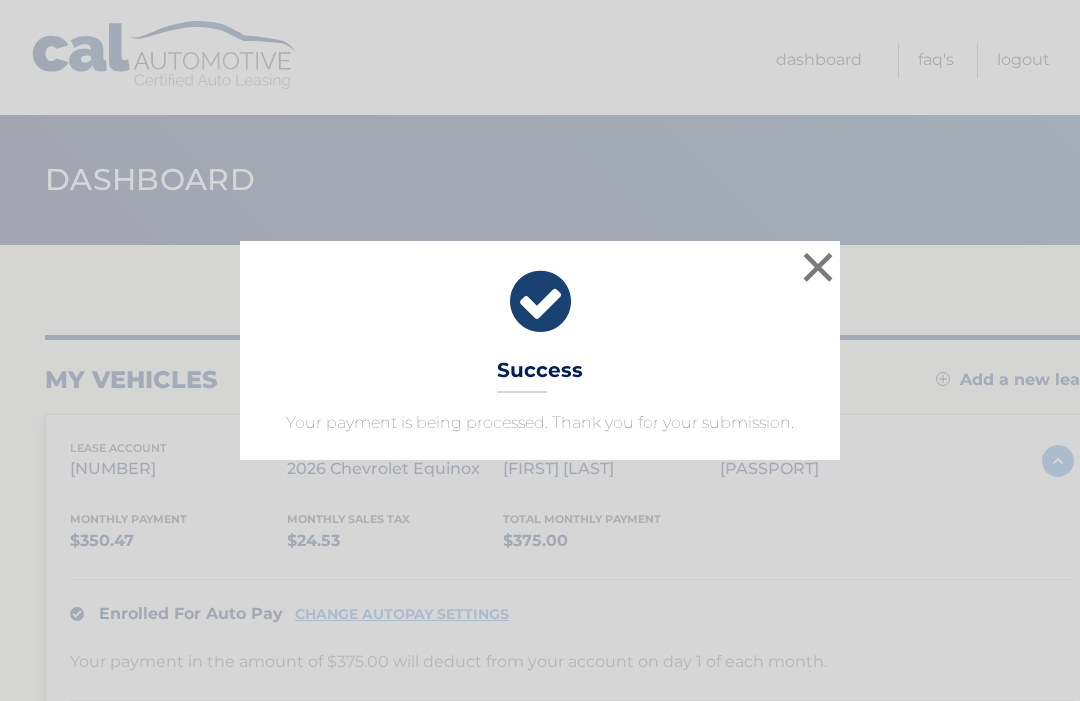 scroll, scrollTop: 0, scrollLeft: 0, axis: both 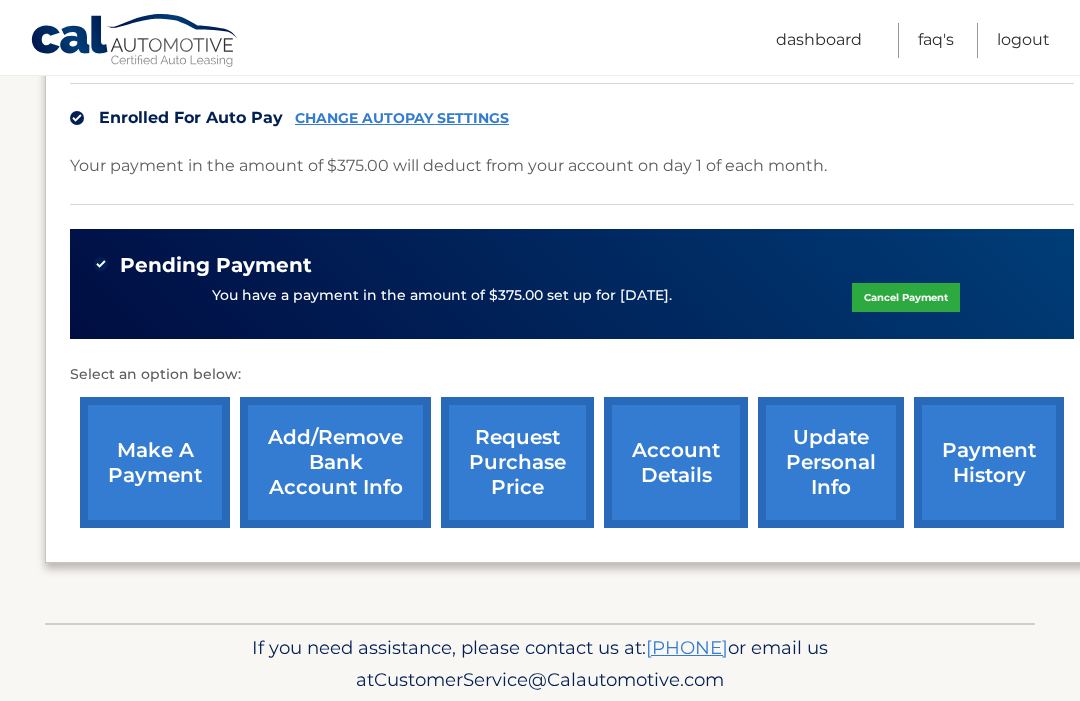 click on "payment history" at bounding box center [989, 462] 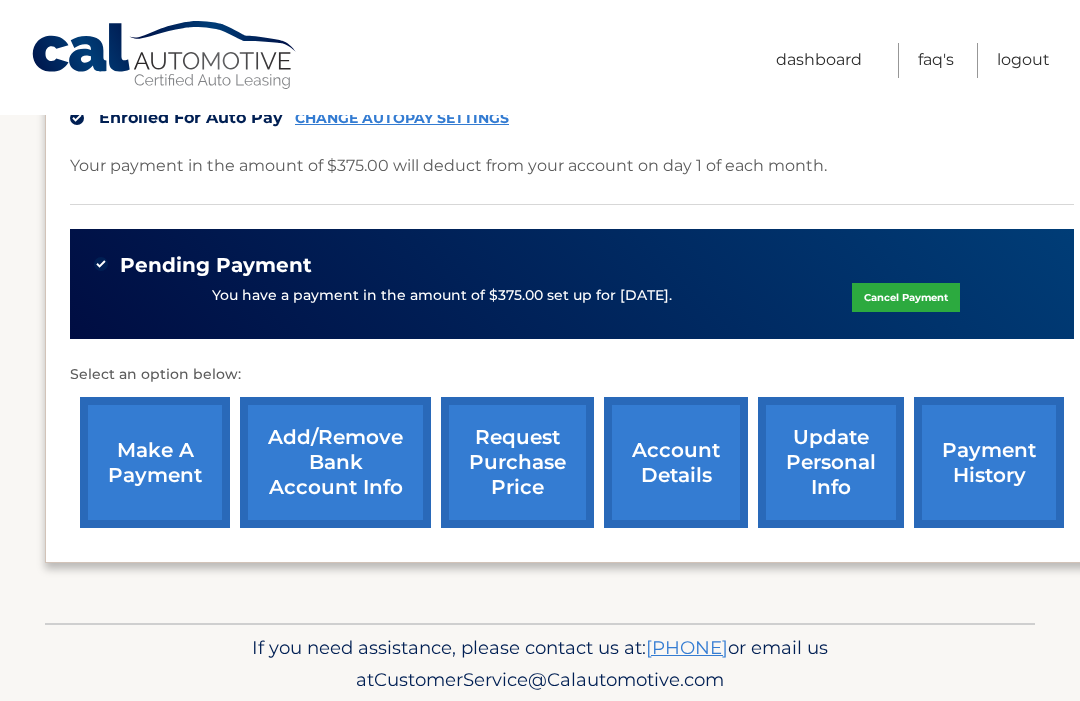 scroll, scrollTop: 562, scrollLeft: 0, axis: vertical 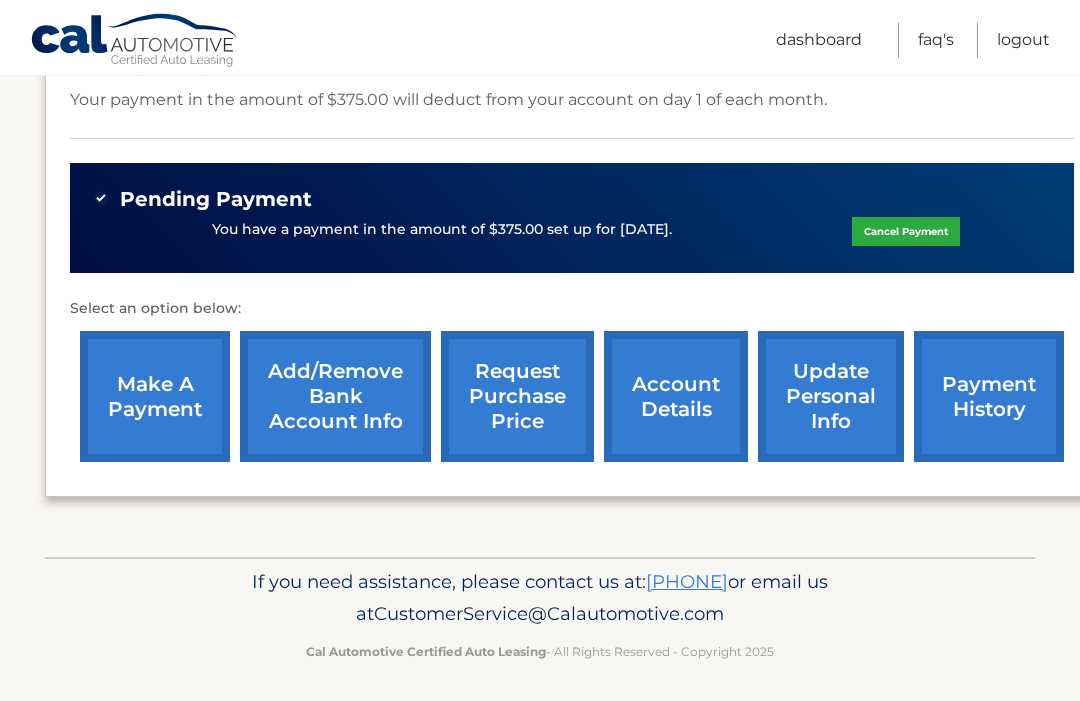 click on "make a payment" at bounding box center [155, 396] 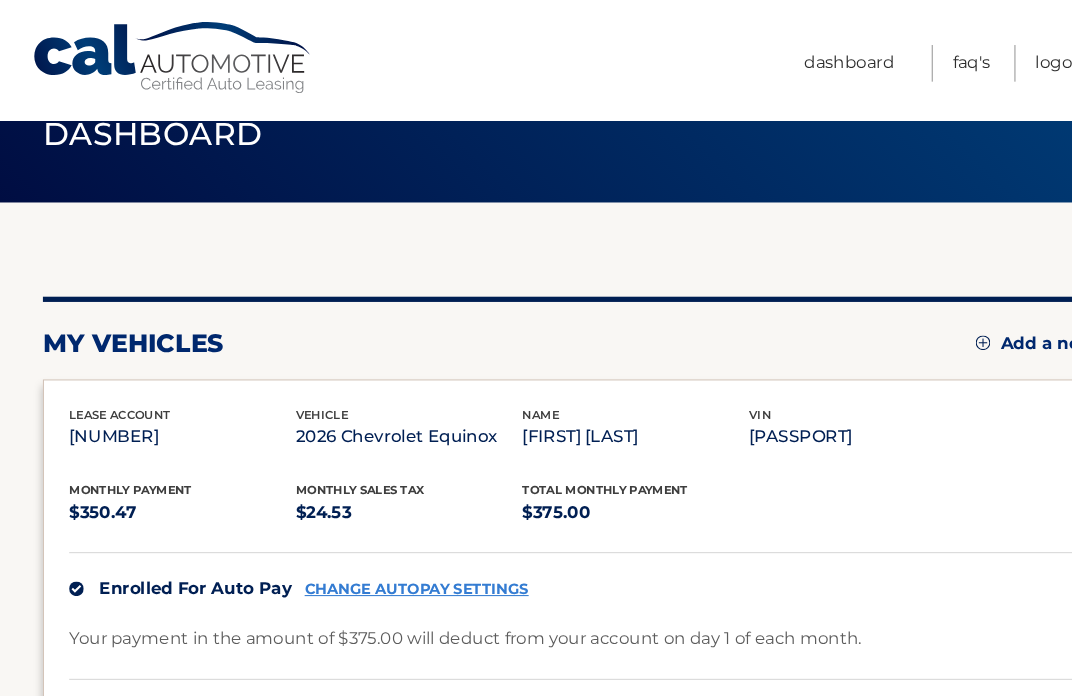 scroll, scrollTop: 51, scrollLeft: 0, axis: vertical 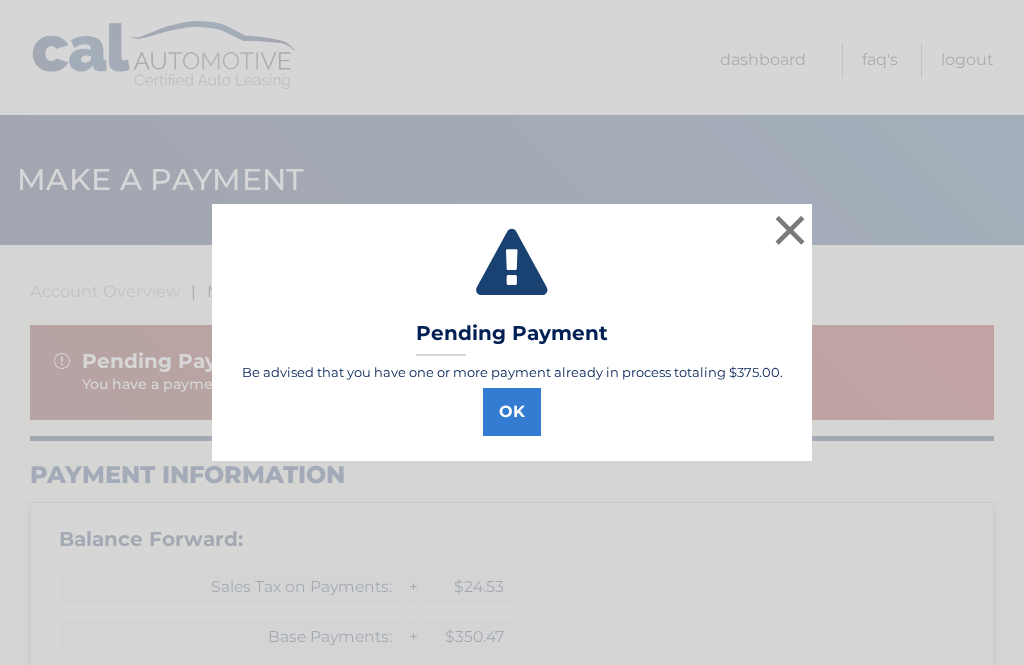click on "×" at bounding box center (790, 230) 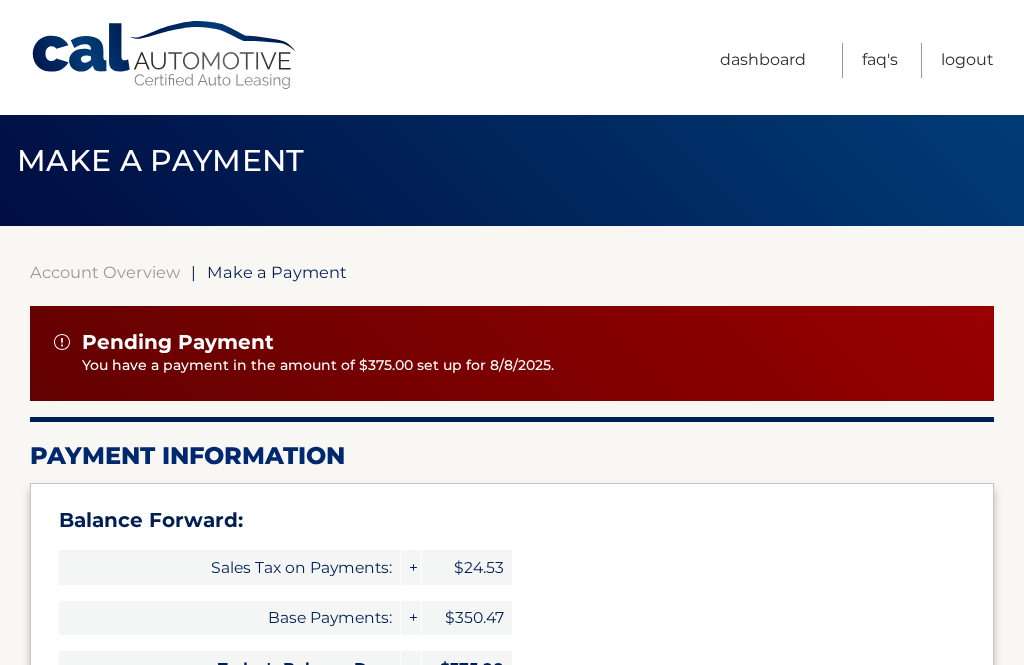 scroll, scrollTop: 0, scrollLeft: 0, axis: both 